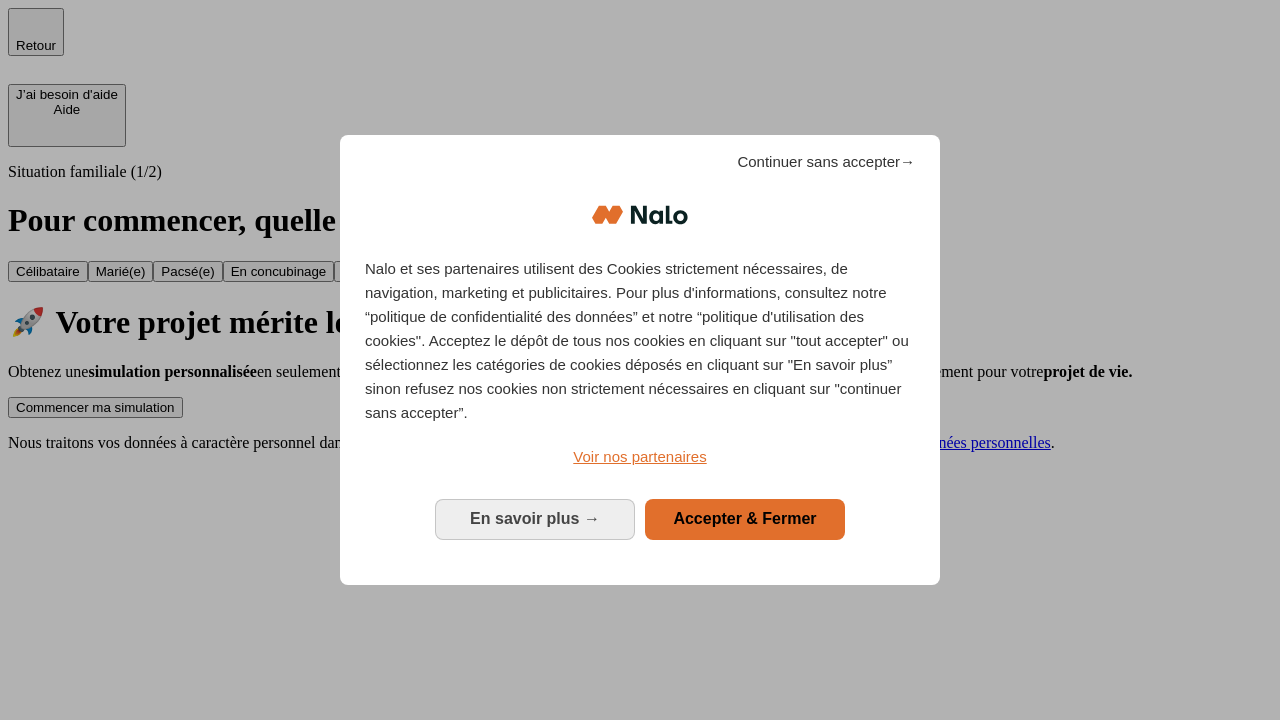 scroll, scrollTop: 0, scrollLeft: 0, axis: both 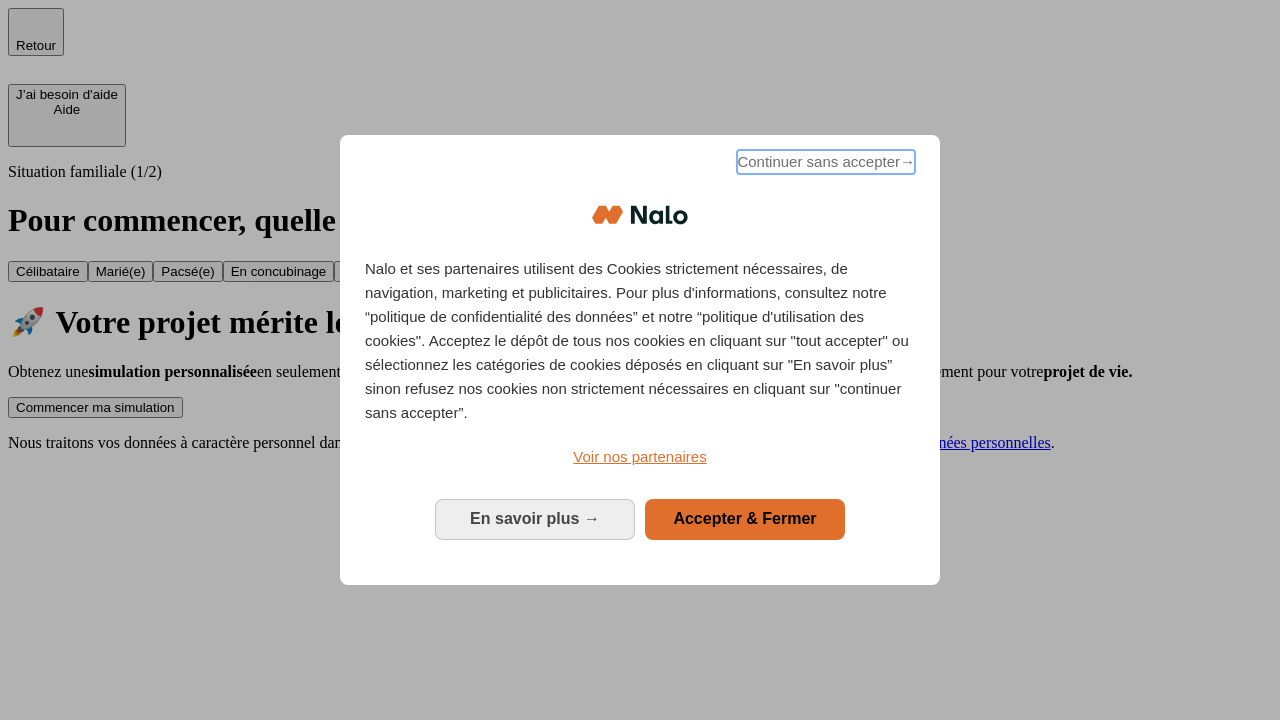 click on "Continuer sans accepter  →" at bounding box center [826, 162] 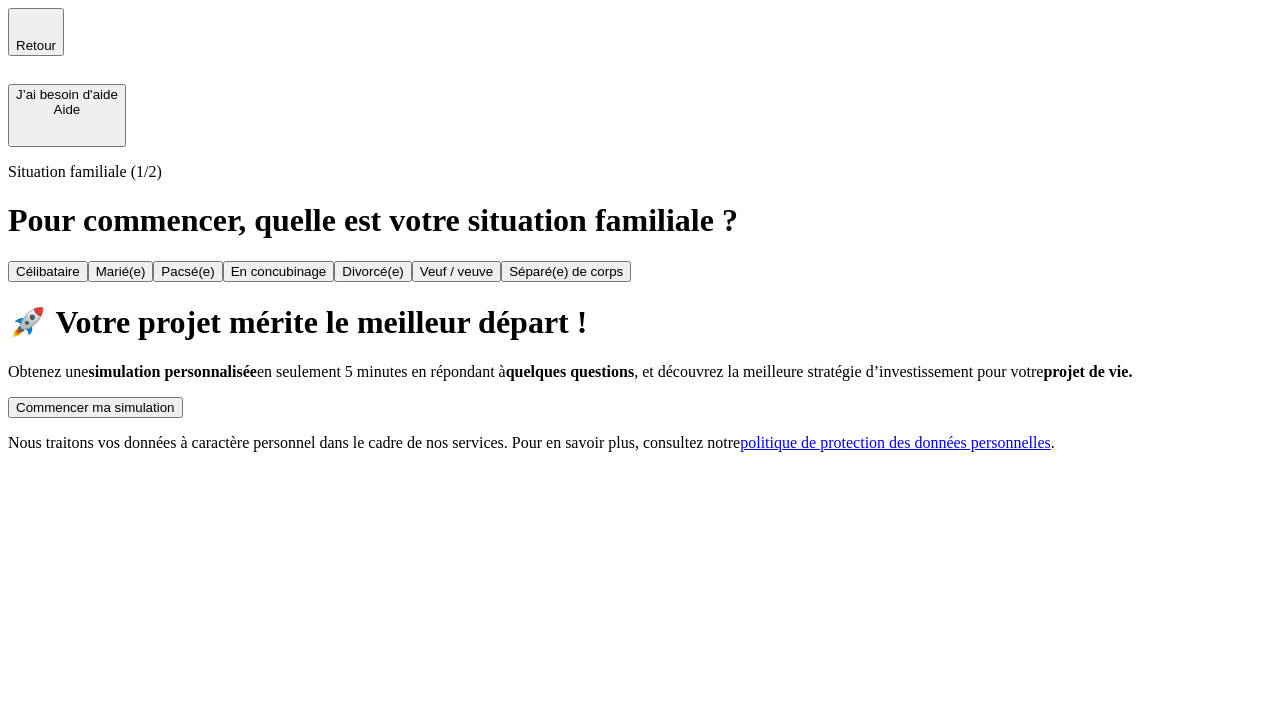 click on "Commencer ma simulation" at bounding box center (95, 407) 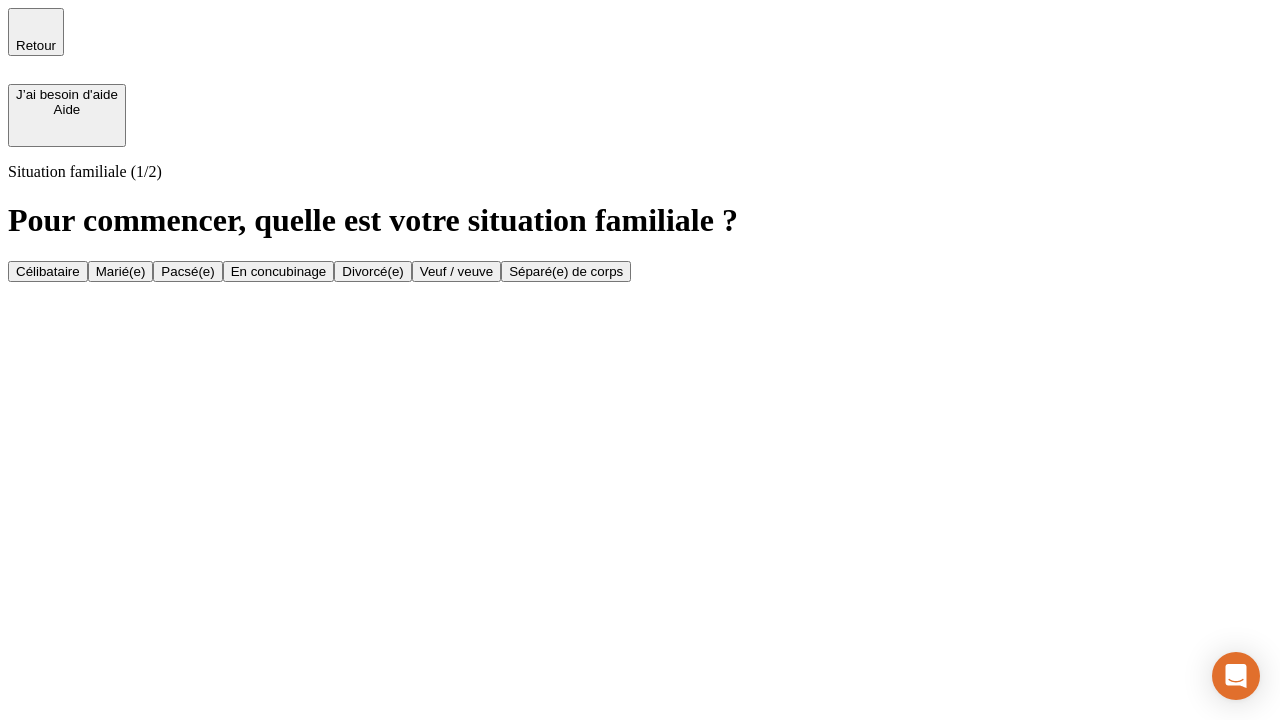 click on "Célibataire" at bounding box center [48, 271] 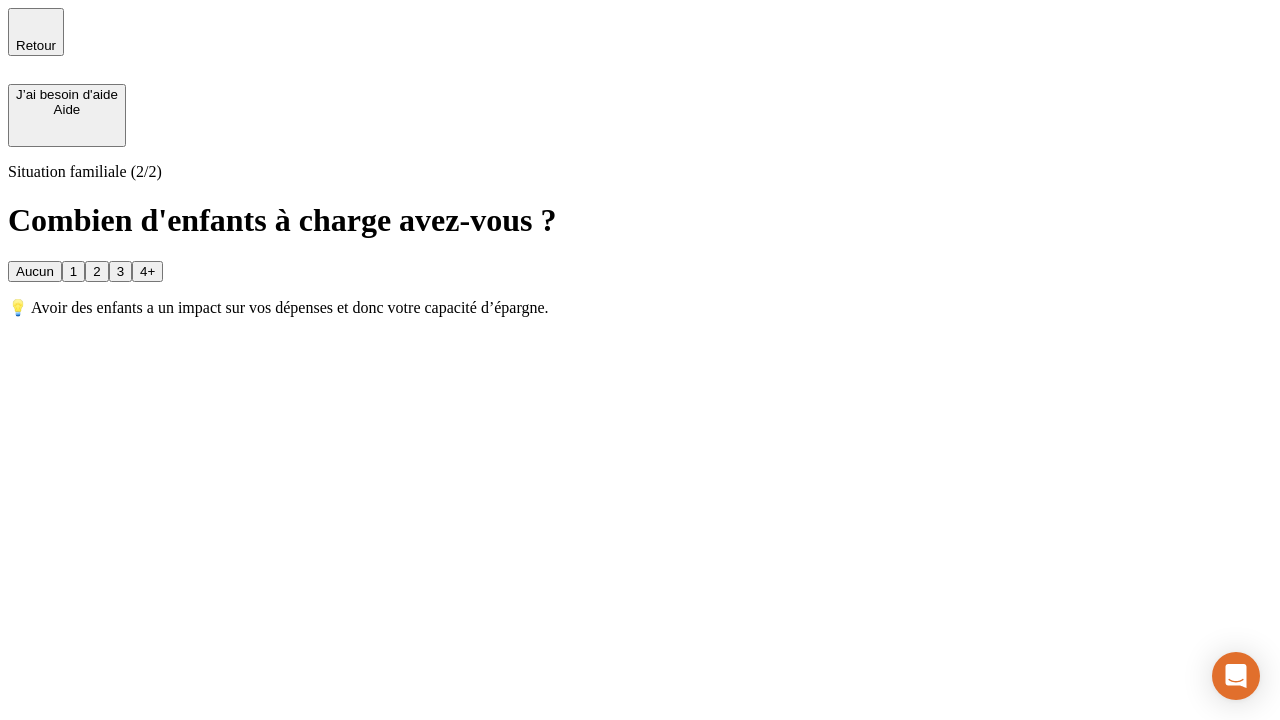 click on "Aucun" at bounding box center [35, 271] 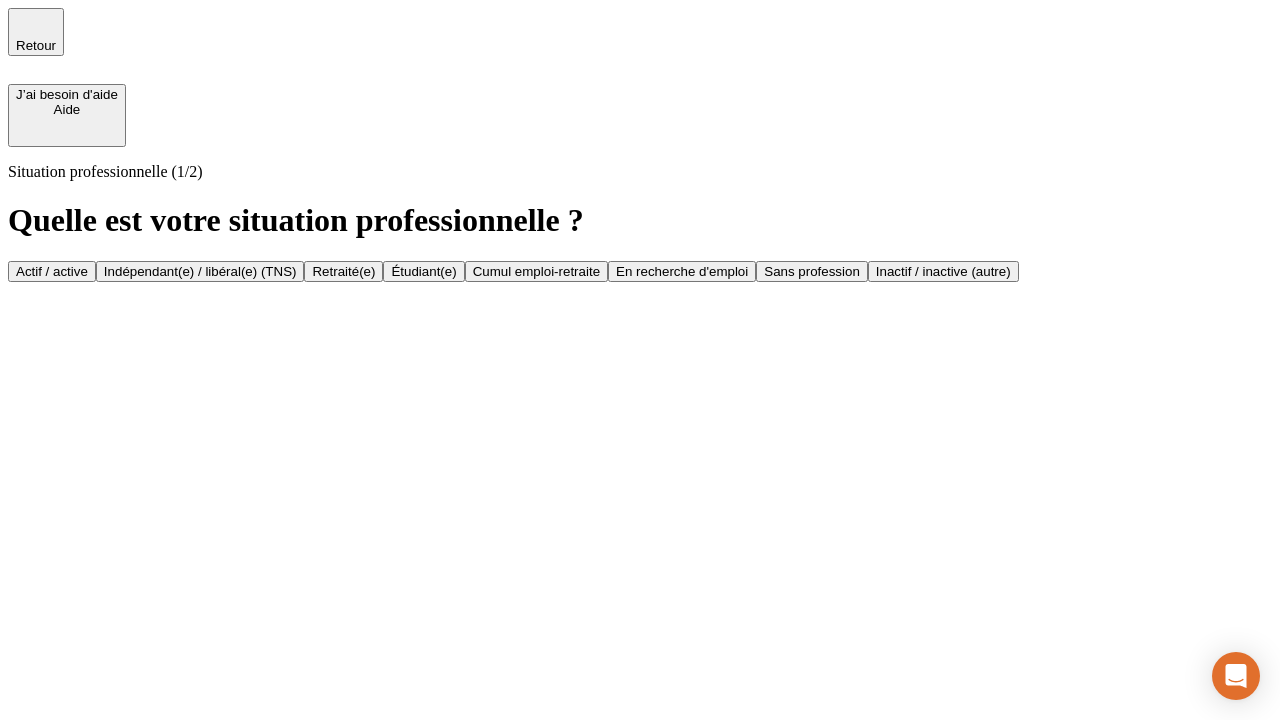 click on "Actif / active" at bounding box center (52, 271) 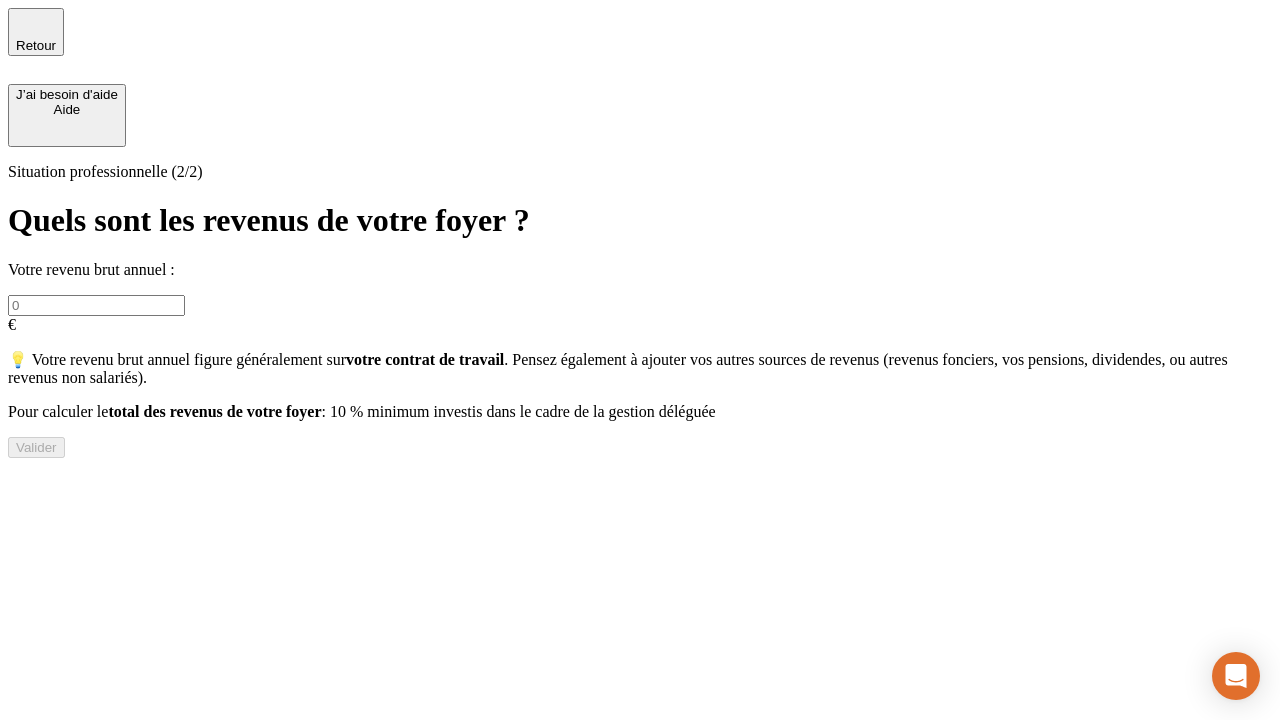 click at bounding box center (96, 305) 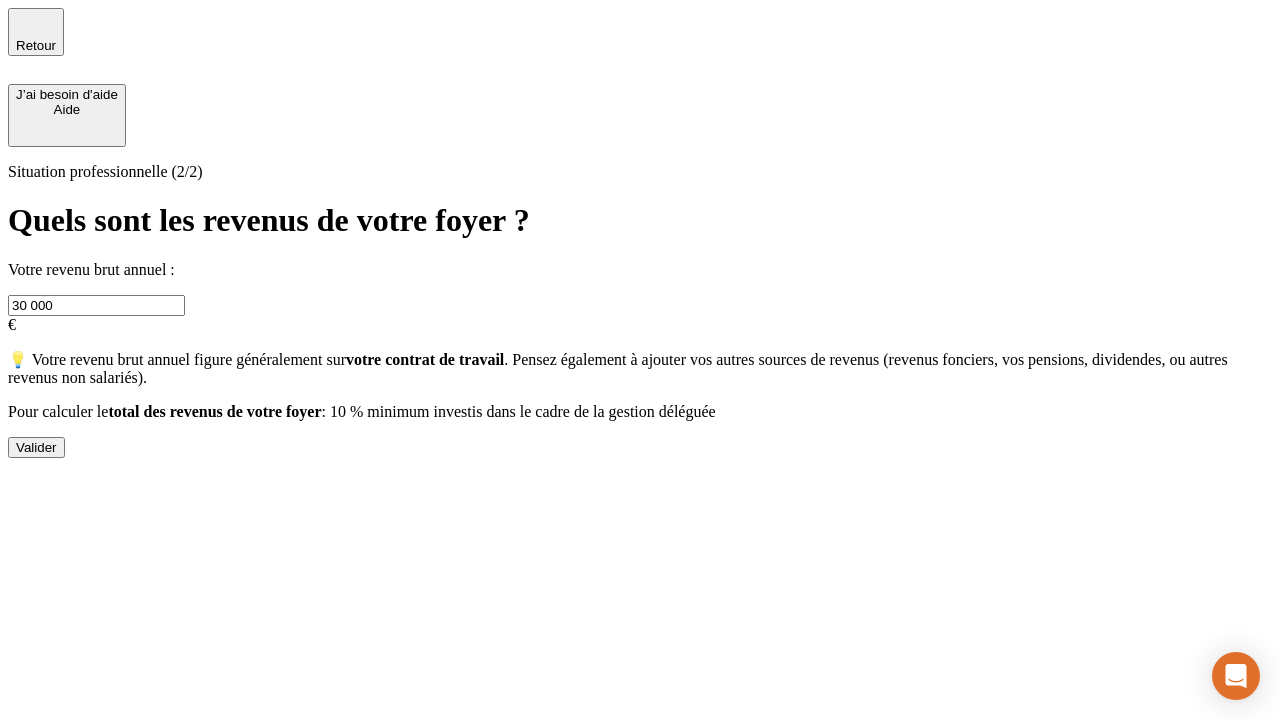 click on "Valider" at bounding box center [36, 447] 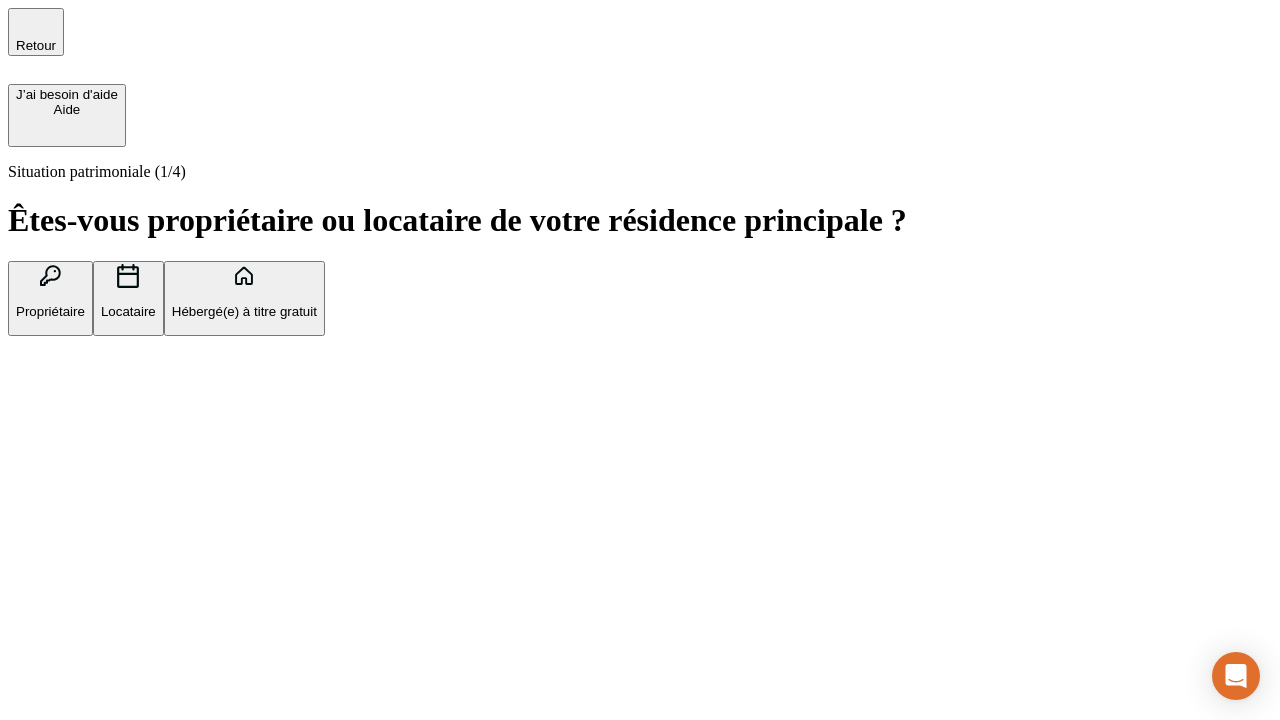 click on "Hébergé(e) à titre gratuit" at bounding box center [244, 311] 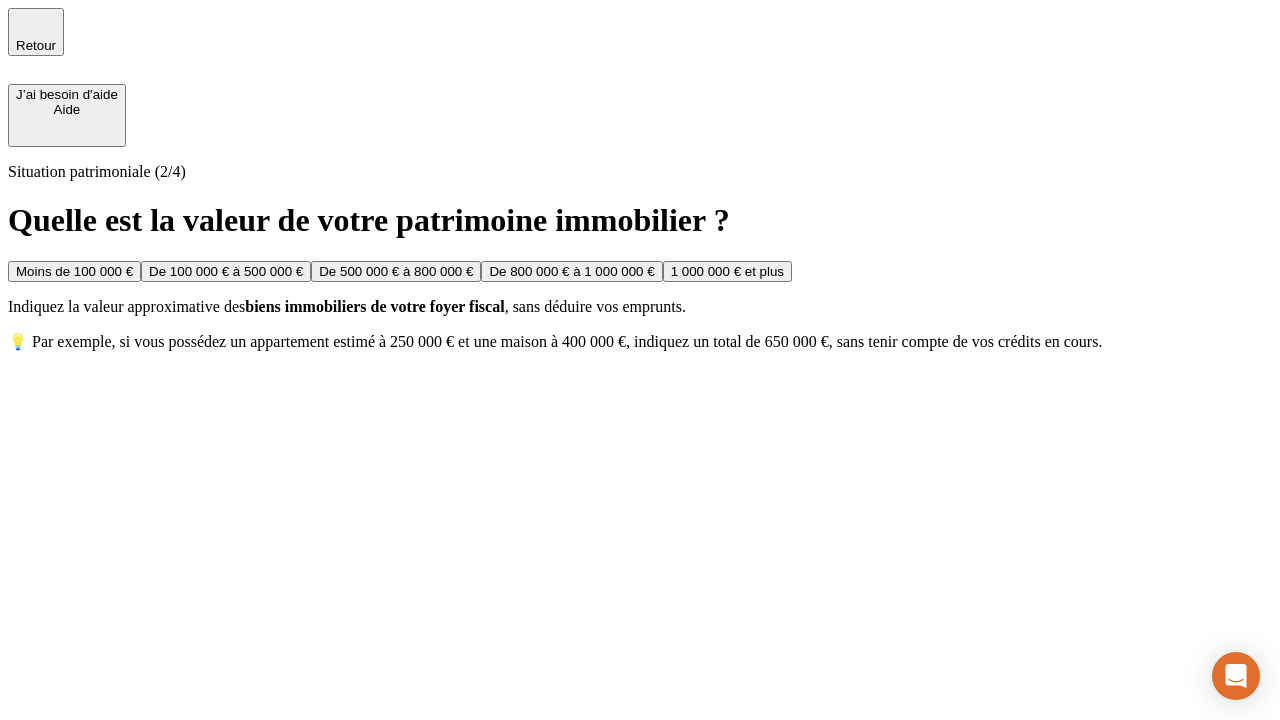 click on "Moins de 100 000 €" at bounding box center (74, 271) 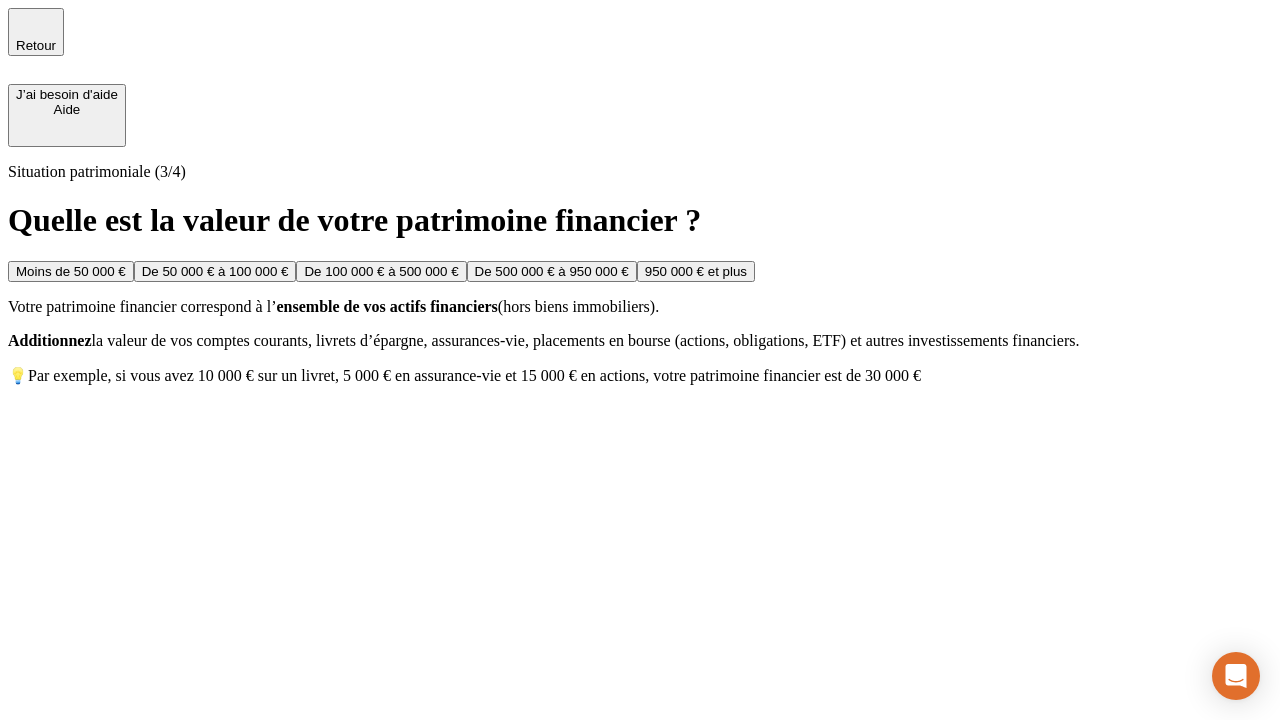 click on "Moins de 50 000 €" at bounding box center [71, 271] 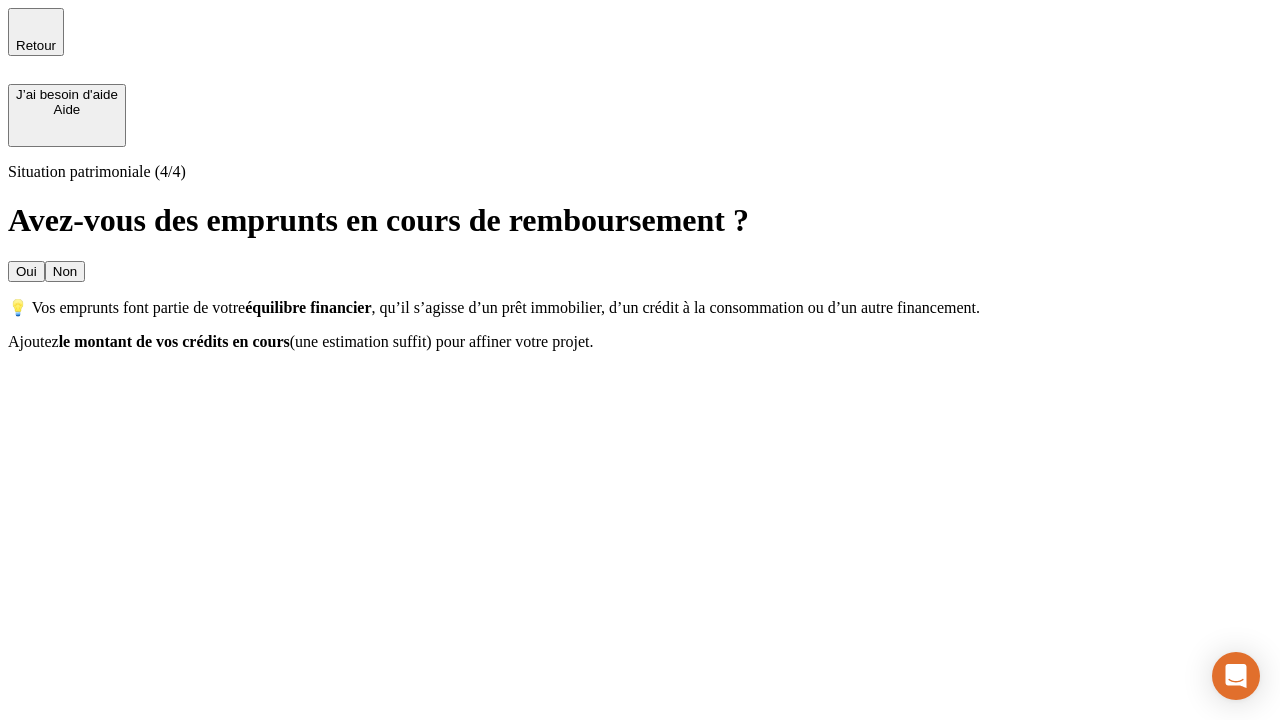 click on "Non" at bounding box center [65, 271] 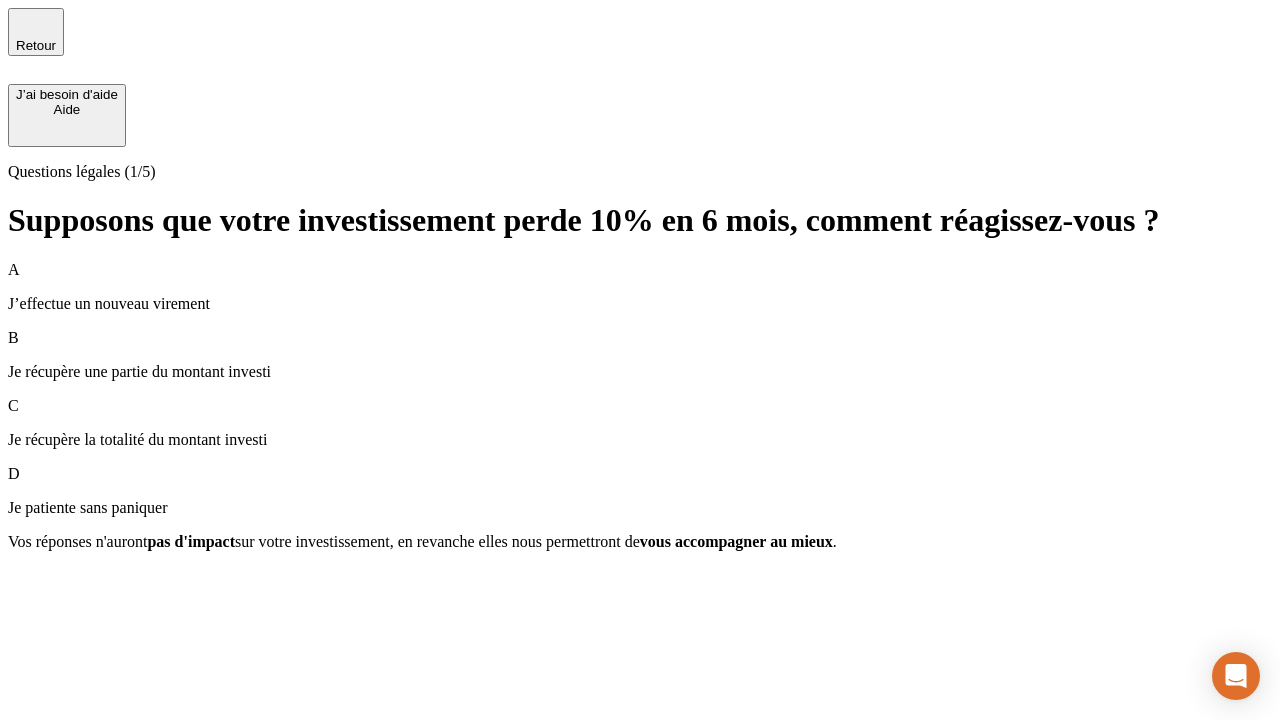 click on "A J’effectue un nouveau virement" at bounding box center (640, 287) 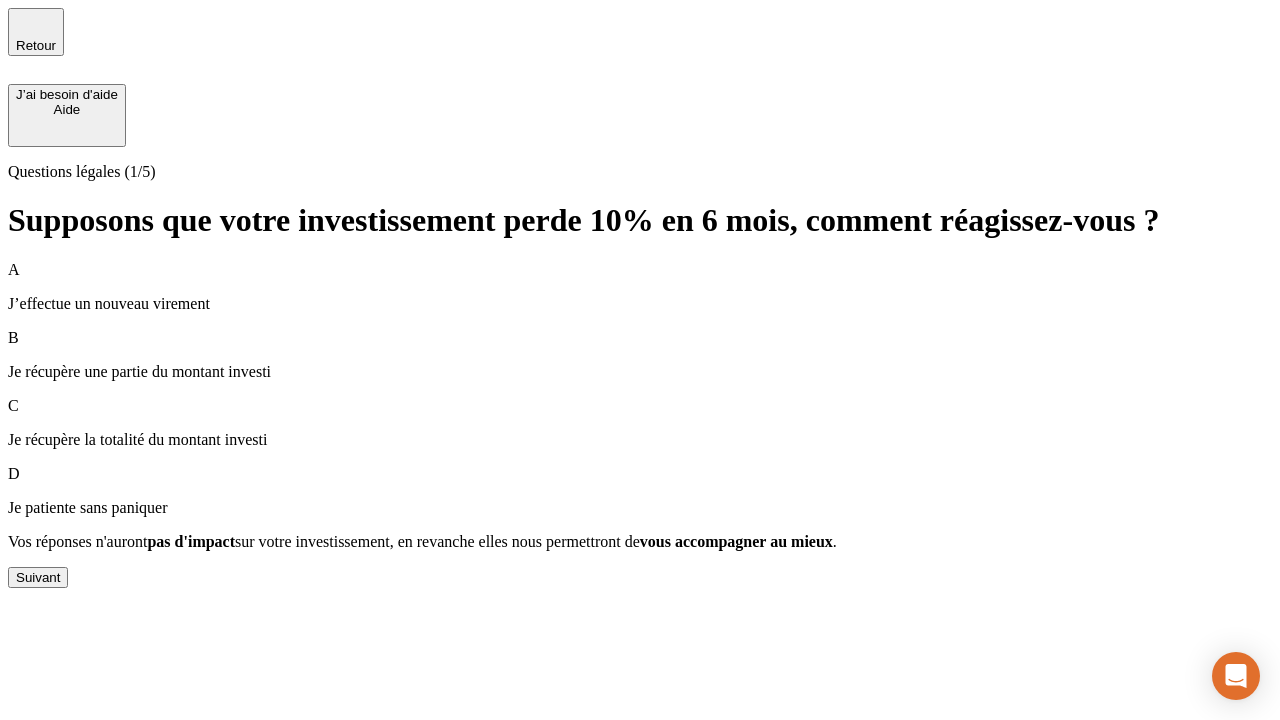 click on "Suivant" at bounding box center (38, 577) 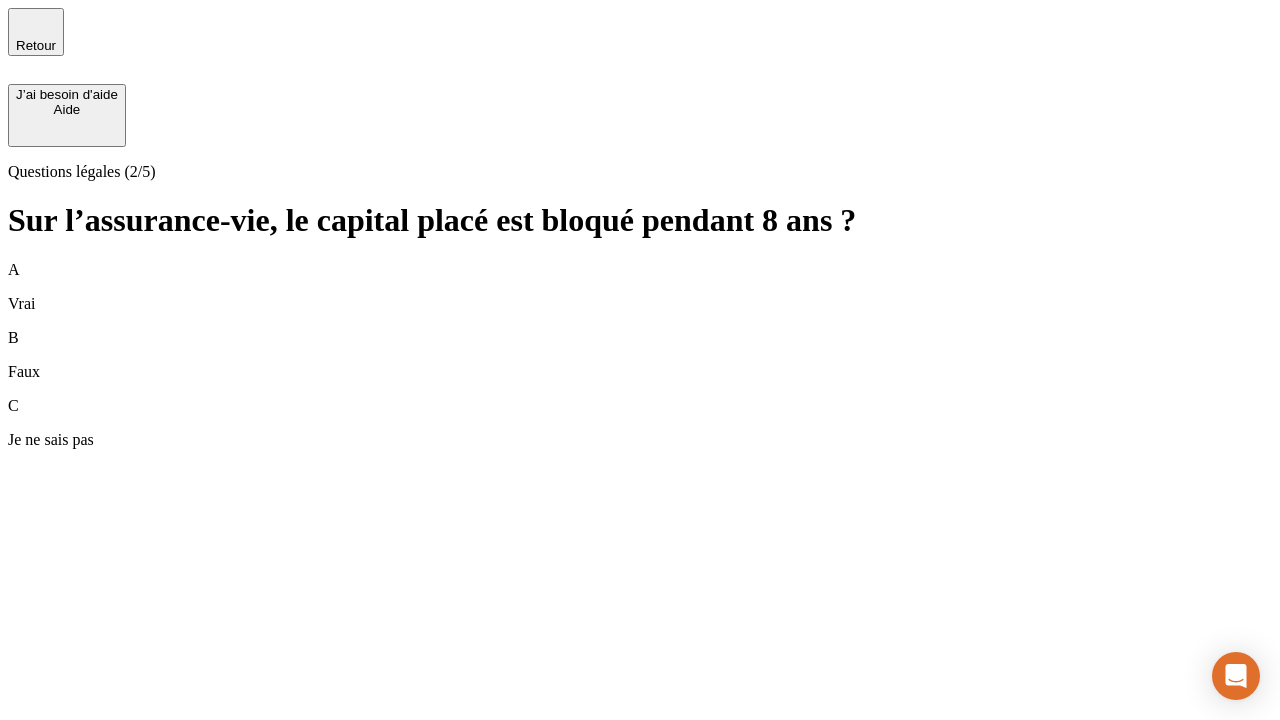 click on "B Faux" at bounding box center (640, 355) 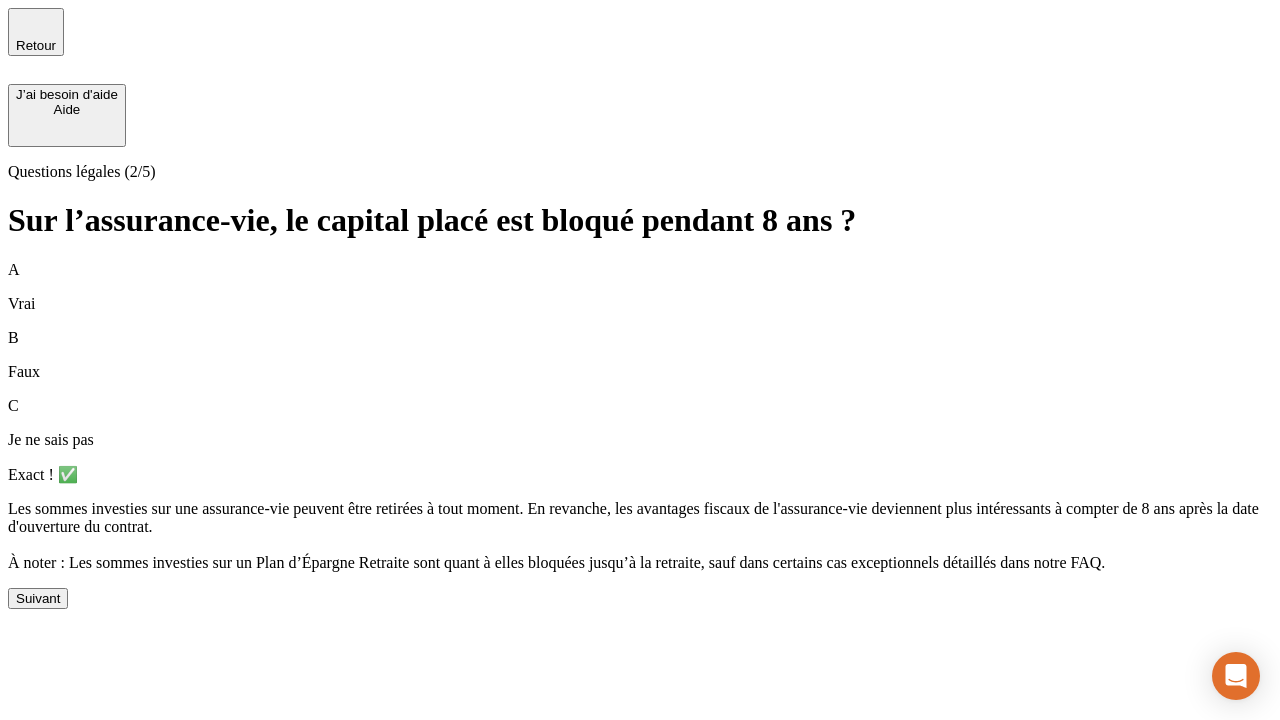 click on "Suivant" at bounding box center (38, 598) 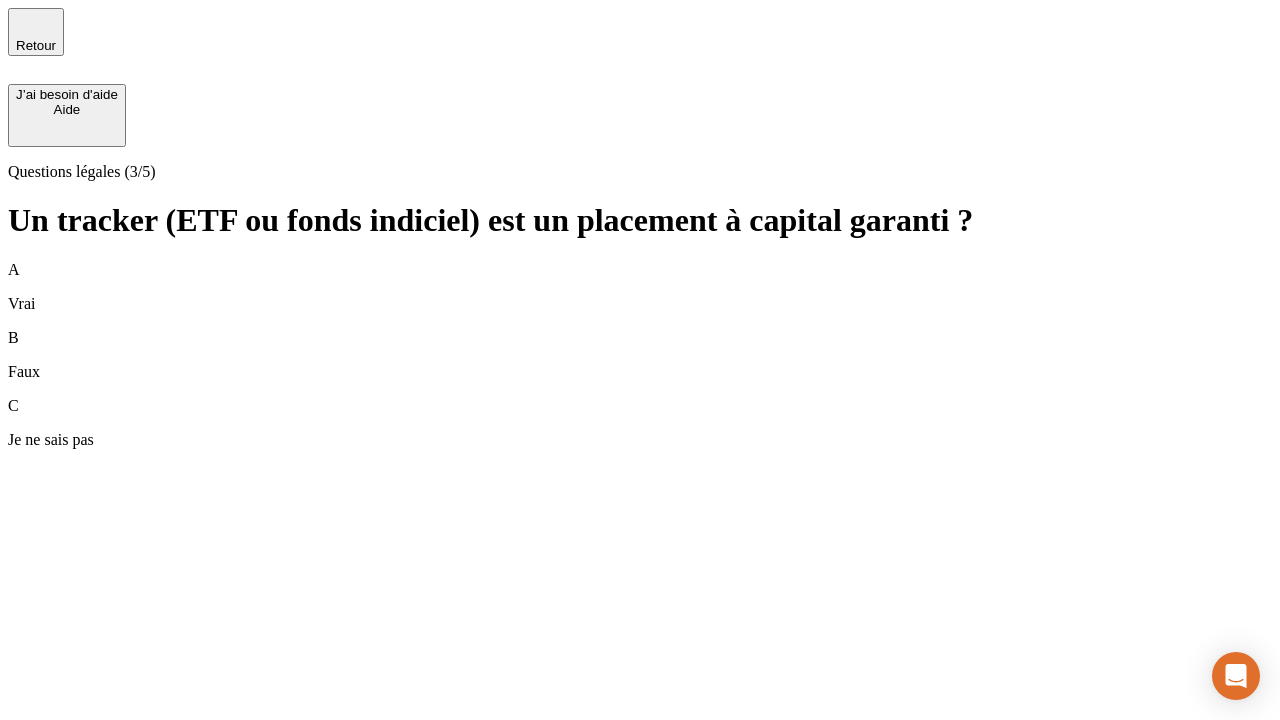 click on "B Faux" at bounding box center [640, 355] 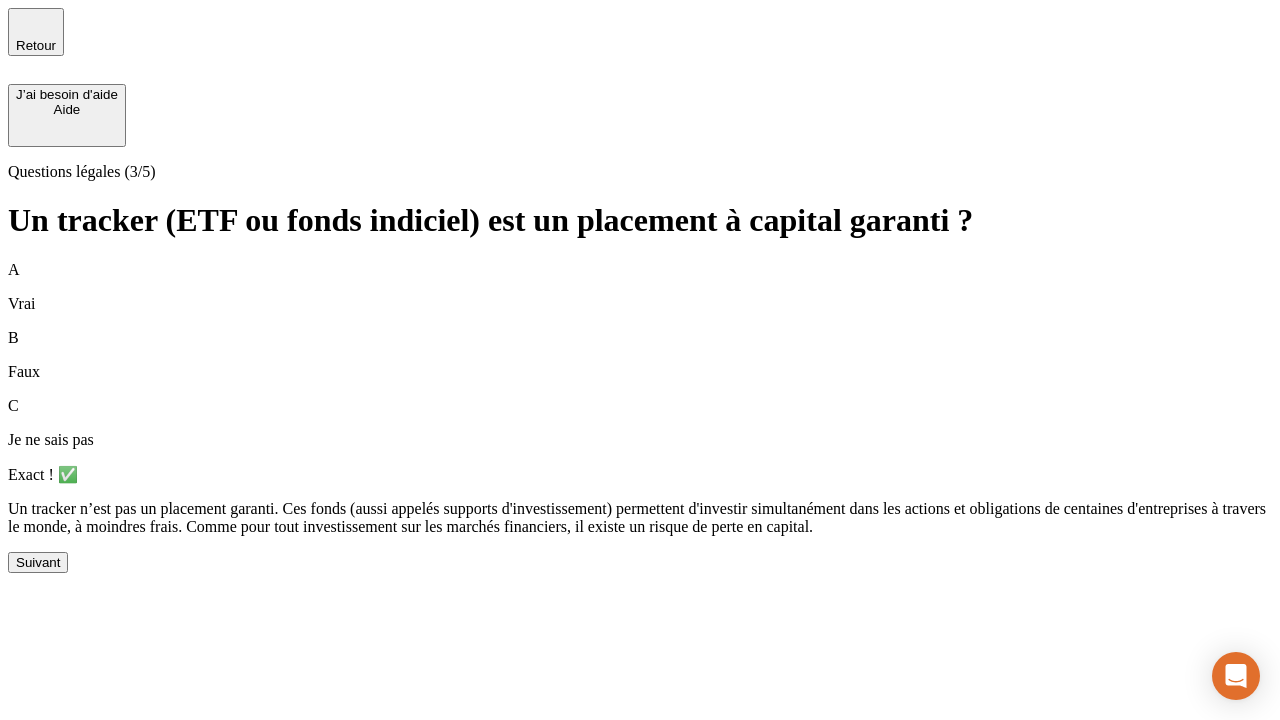 click on "Suivant" at bounding box center (38, 562) 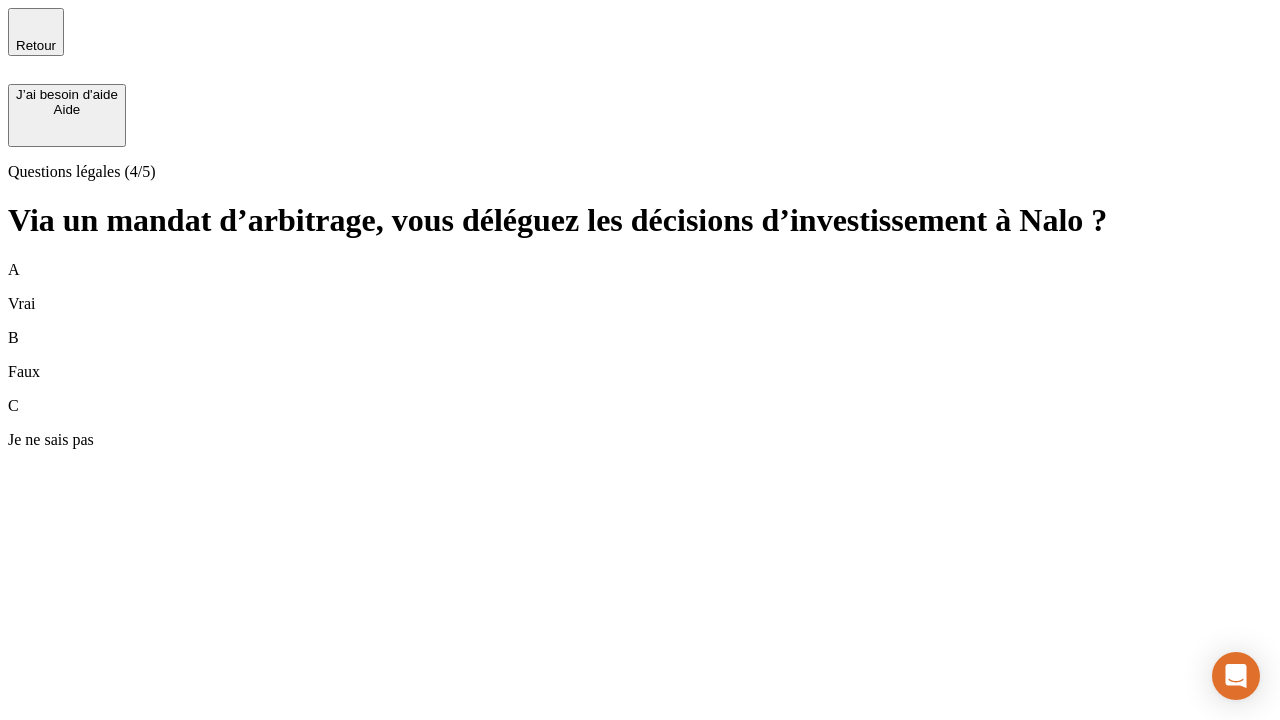 click on "A Vrai" at bounding box center [640, 287] 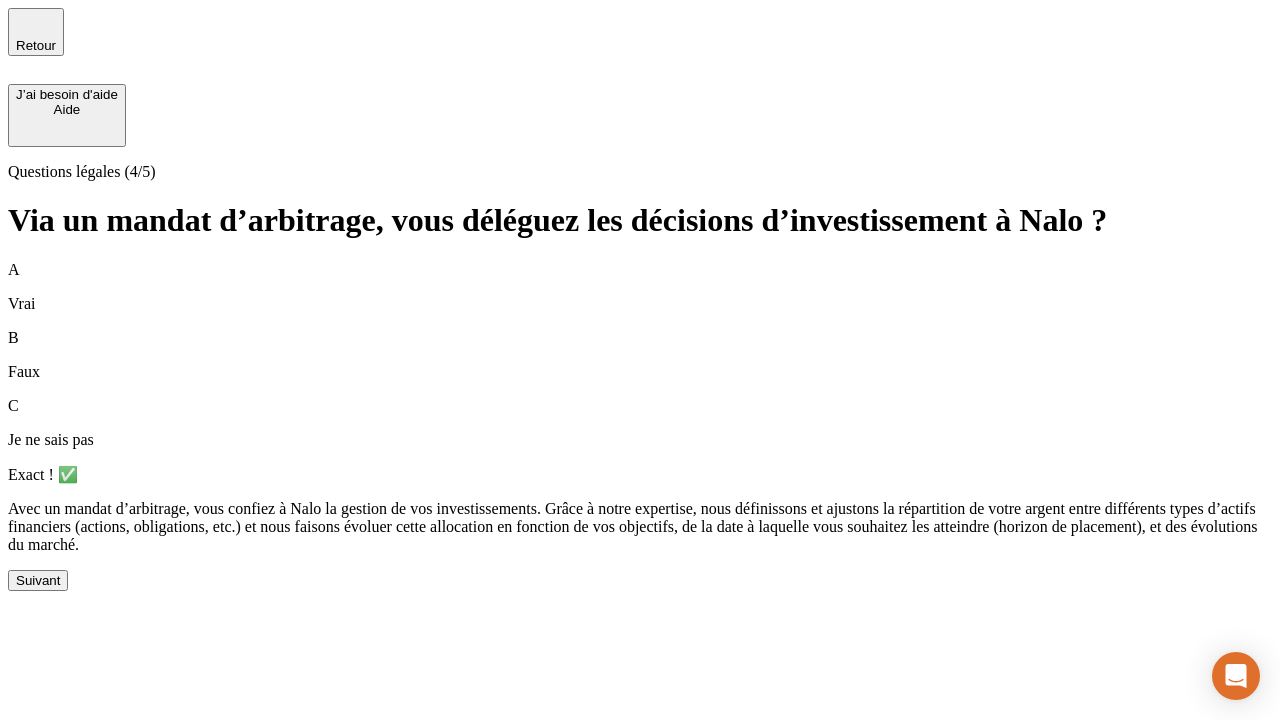 click on "Suivant" at bounding box center (38, 580) 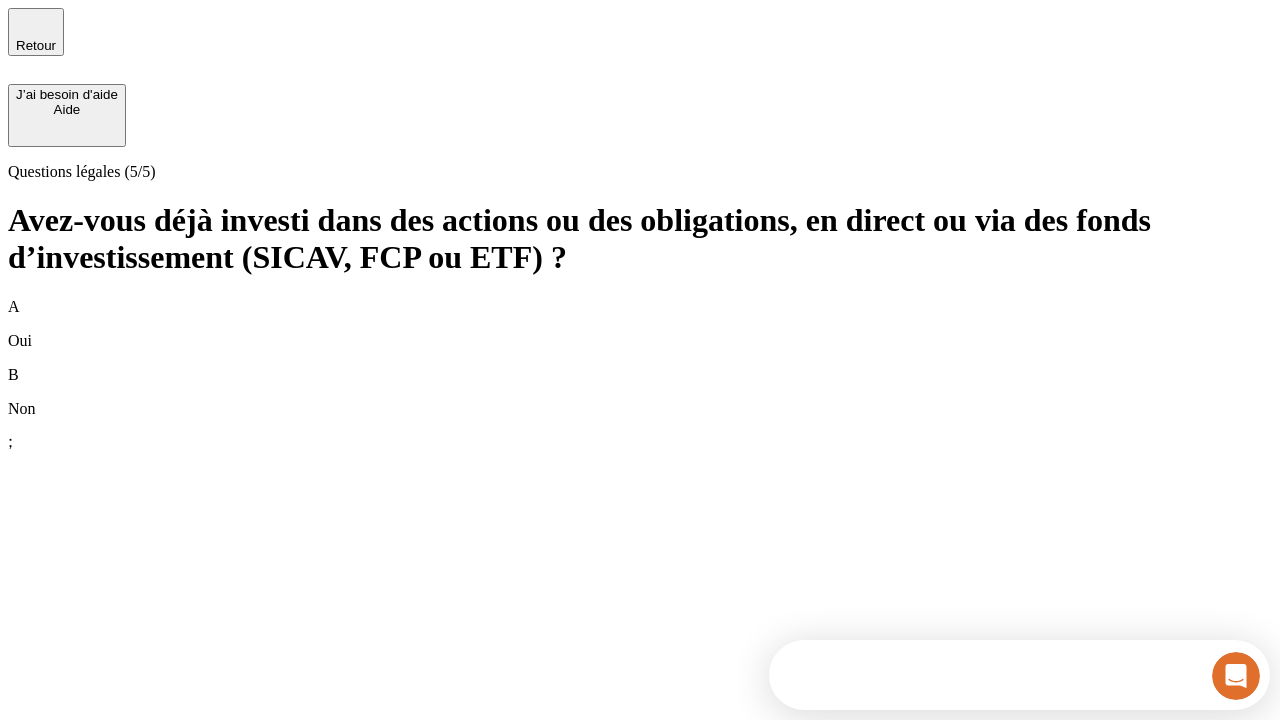click on "B Non" at bounding box center (640, 392) 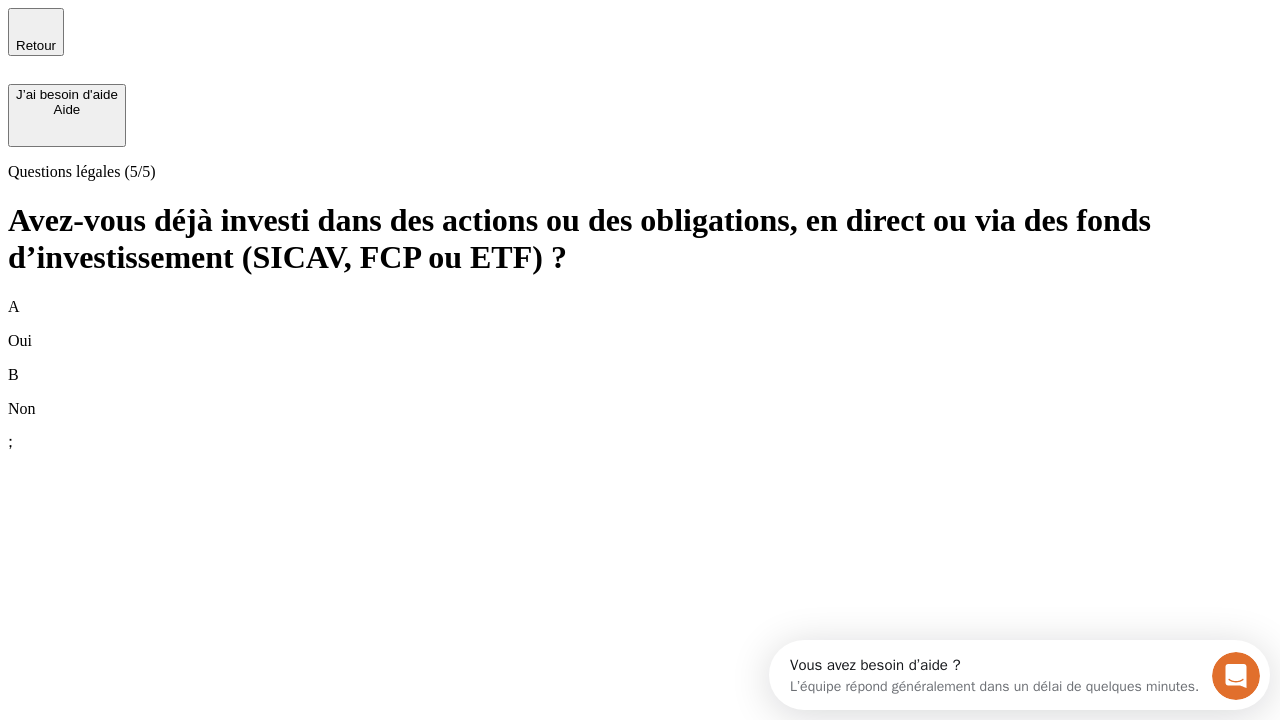 scroll, scrollTop: 0, scrollLeft: 0, axis: both 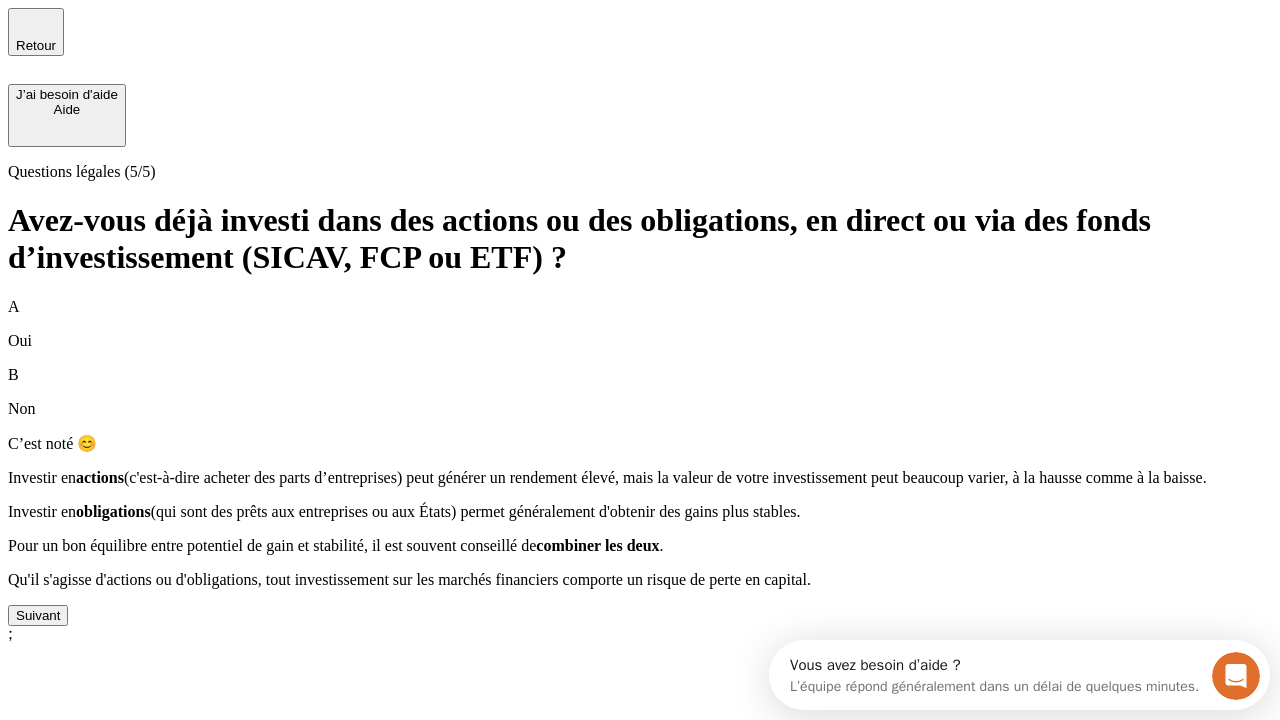 click on "Suivant" at bounding box center [38, 615] 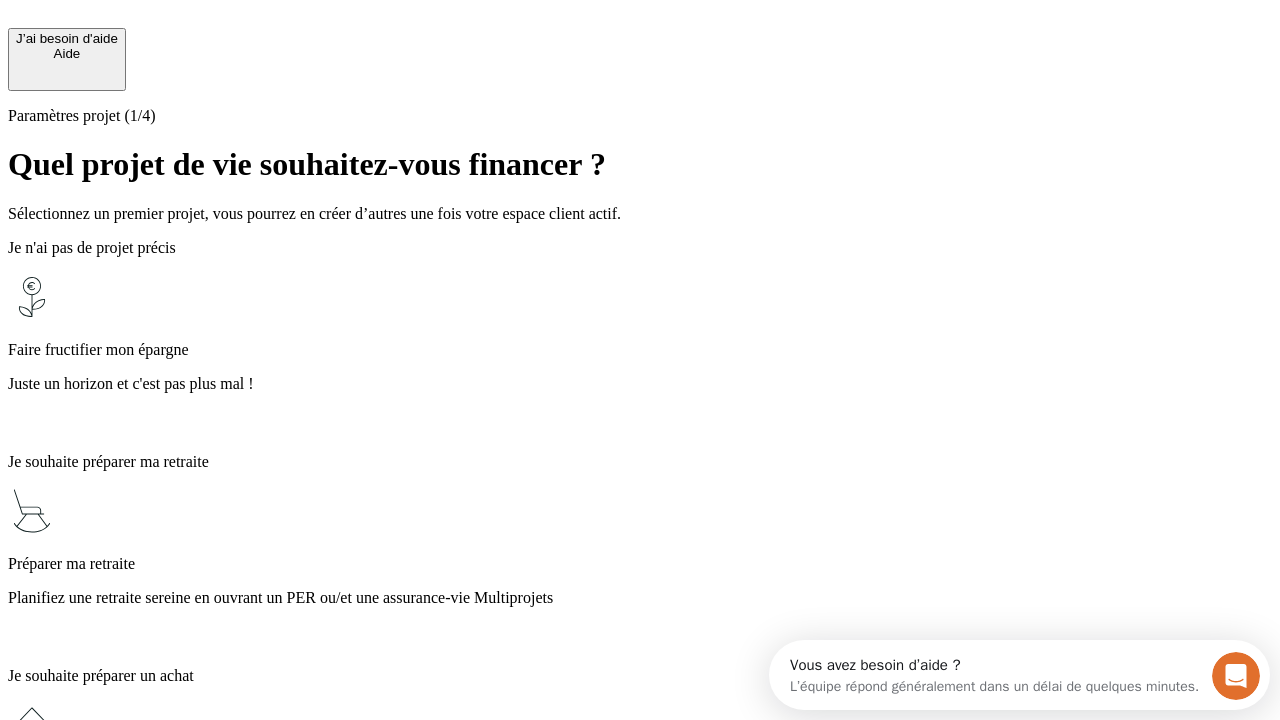 scroll, scrollTop: 18, scrollLeft: 0, axis: vertical 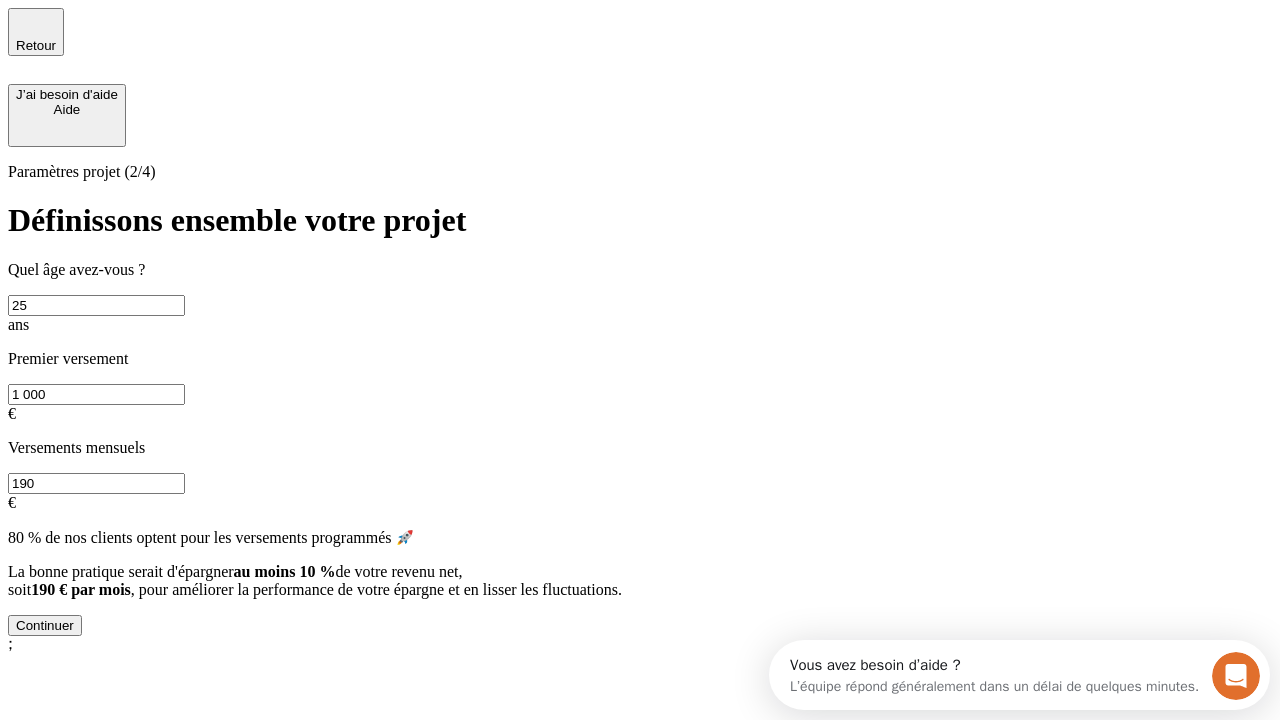 type on "25" 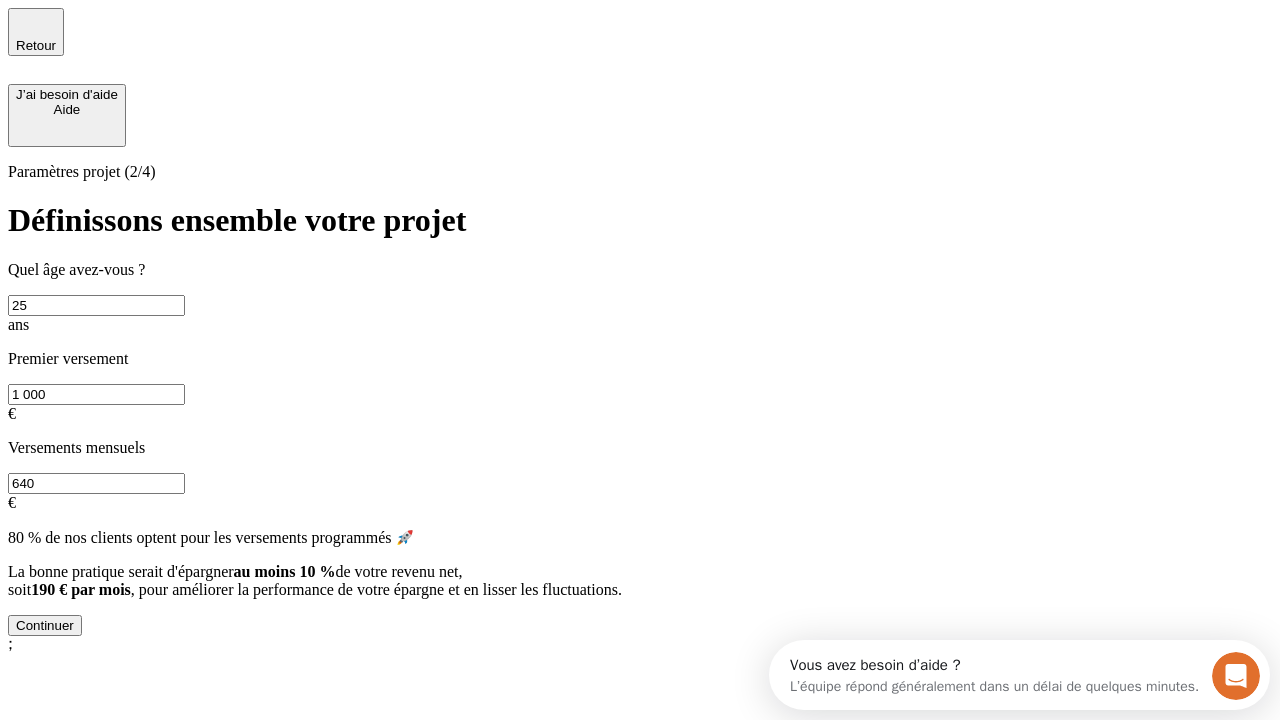 type on "640" 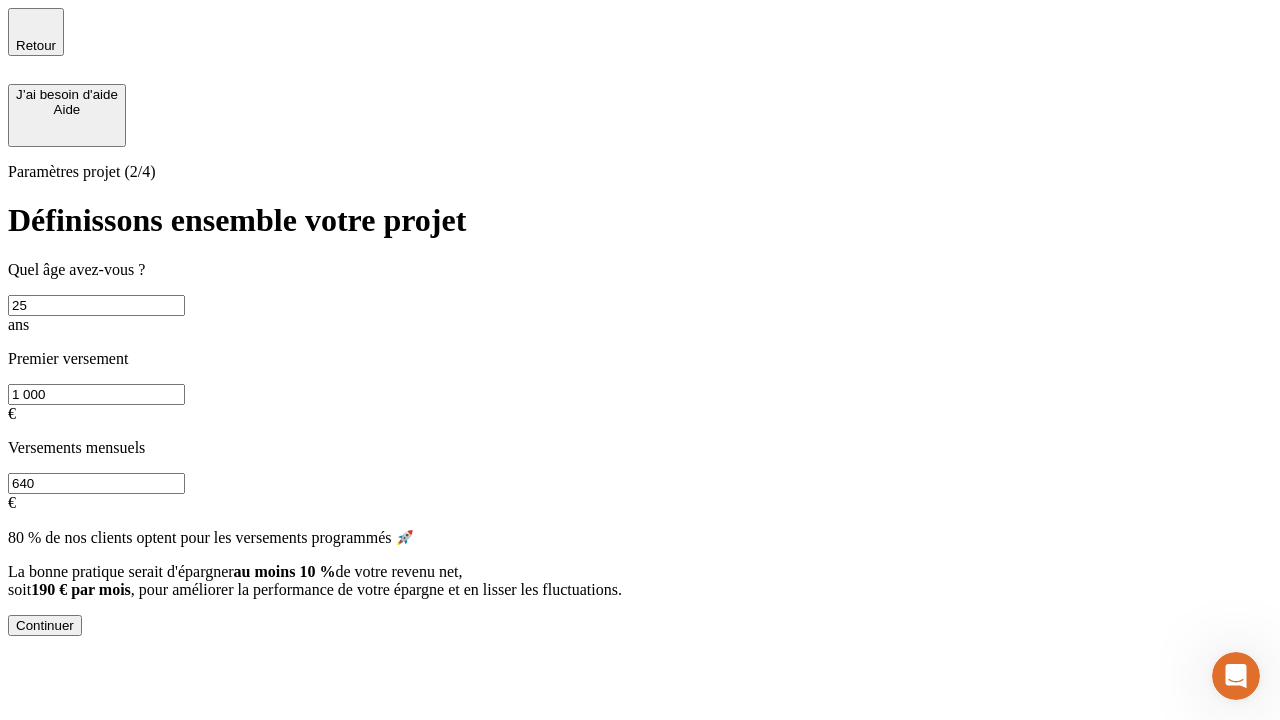 scroll, scrollTop: 0, scrollLeft: 0, axis: both 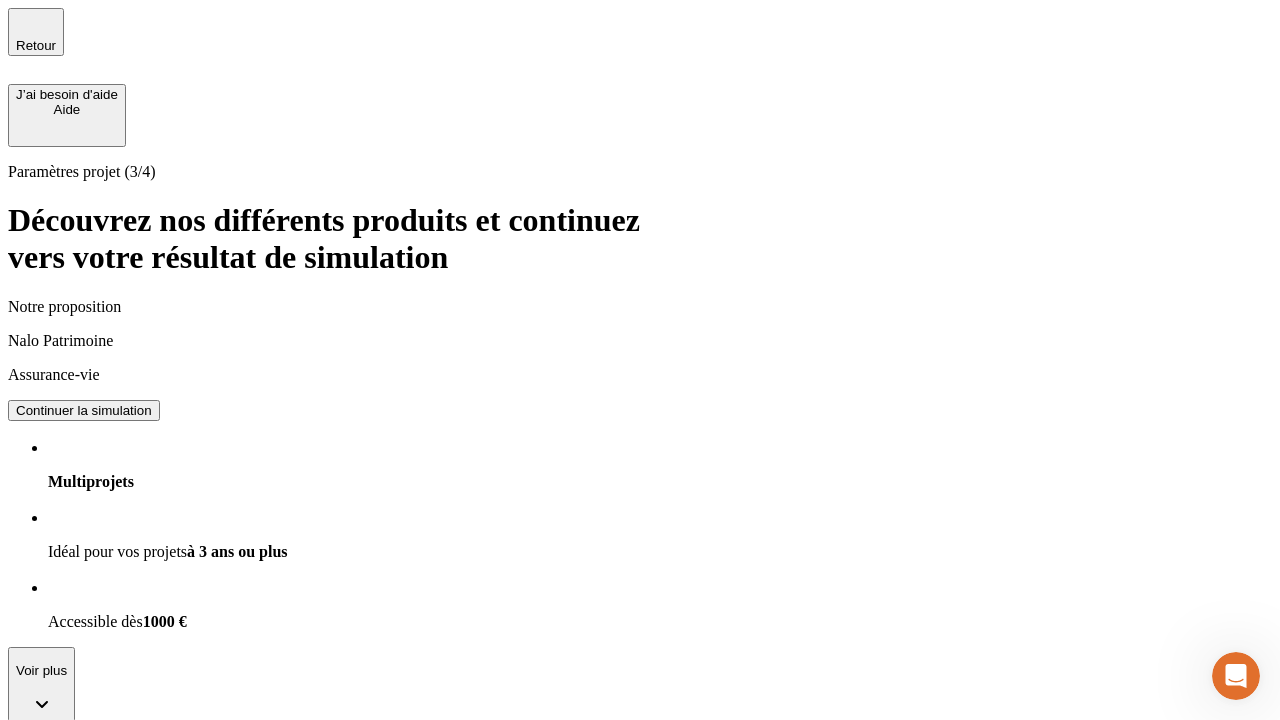 click on "Continuer la simulation" at bounding box center (84, 410) 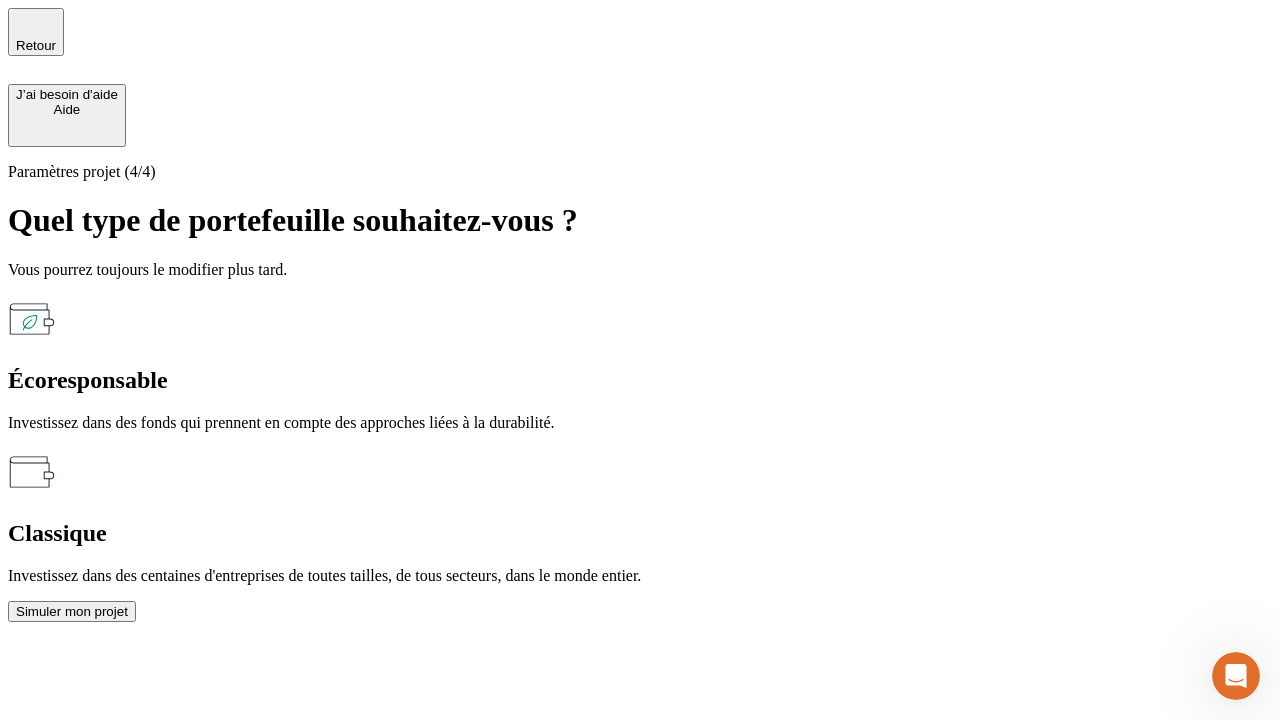 click on "Écoresponsable" at bounding box center [640, 380] 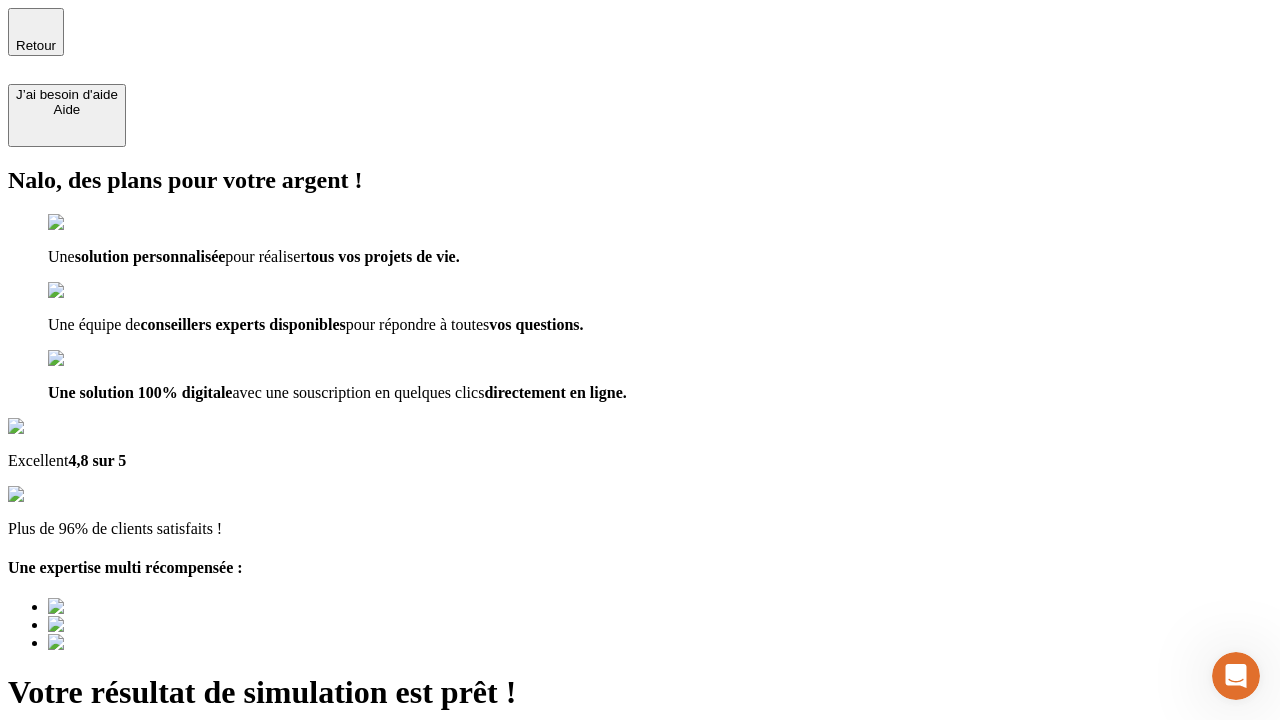 click on "Découvrir ma simulation" at bounding box center (87, 797) 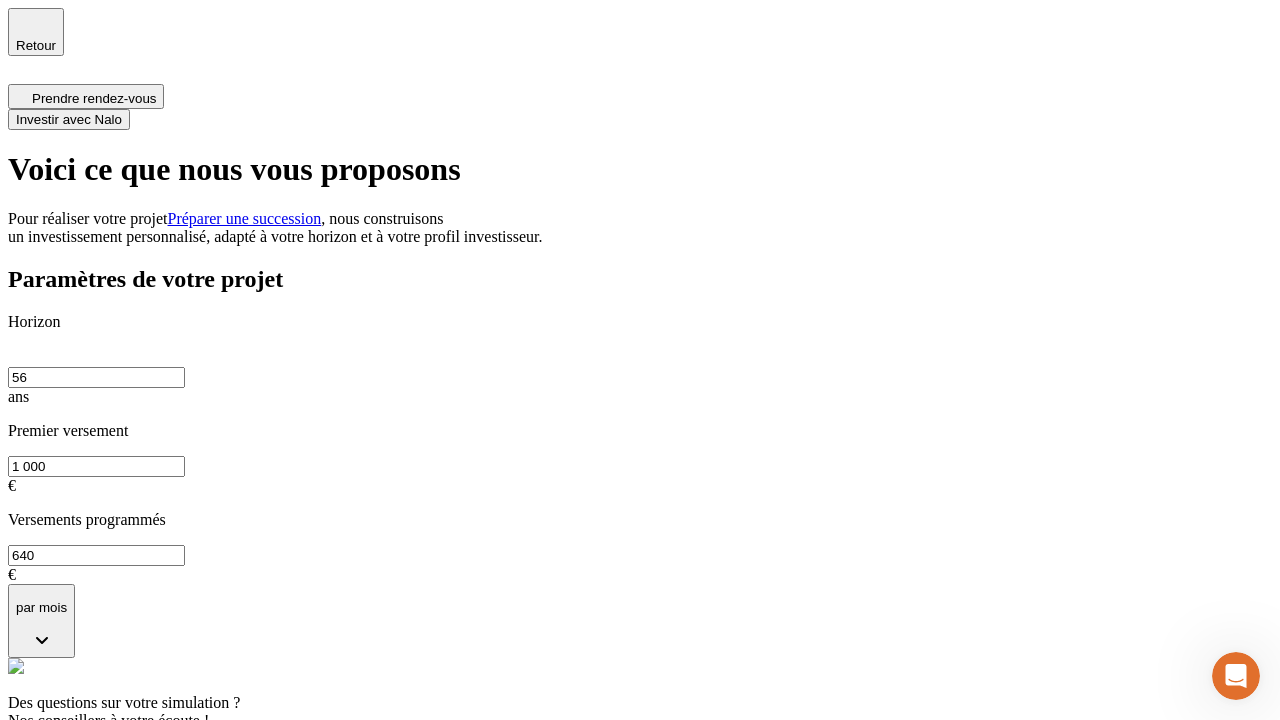 click on "Investir avec Nalo" at bounding box center [69, 119] 